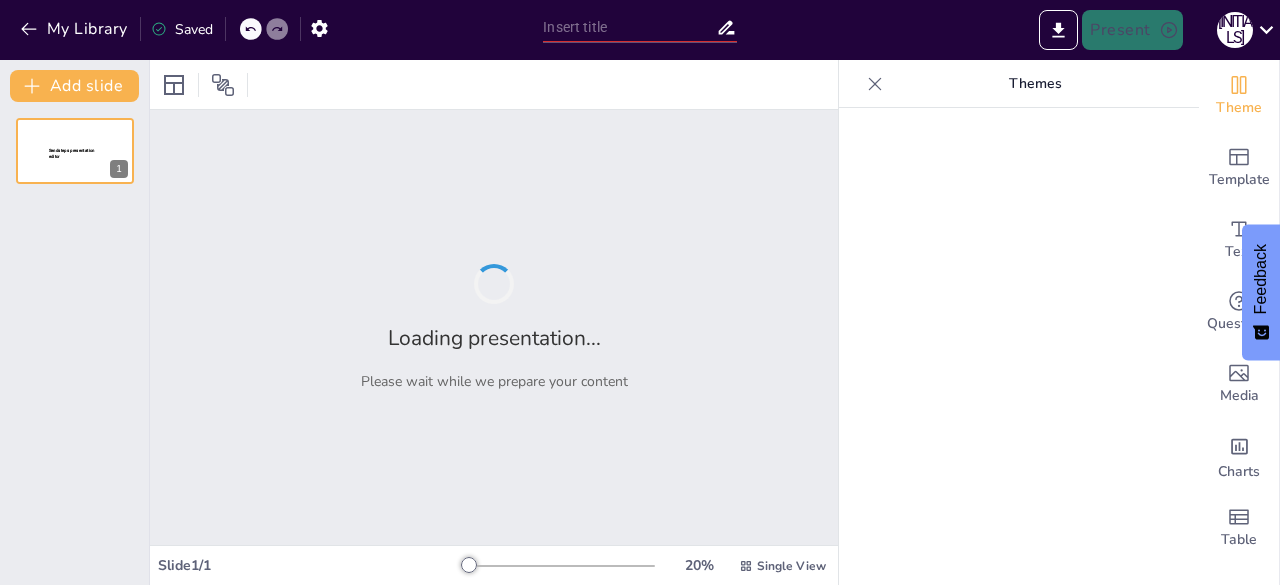 type on "Green and Wild: Discovering [COUNTRY]’s Natural Treasures" 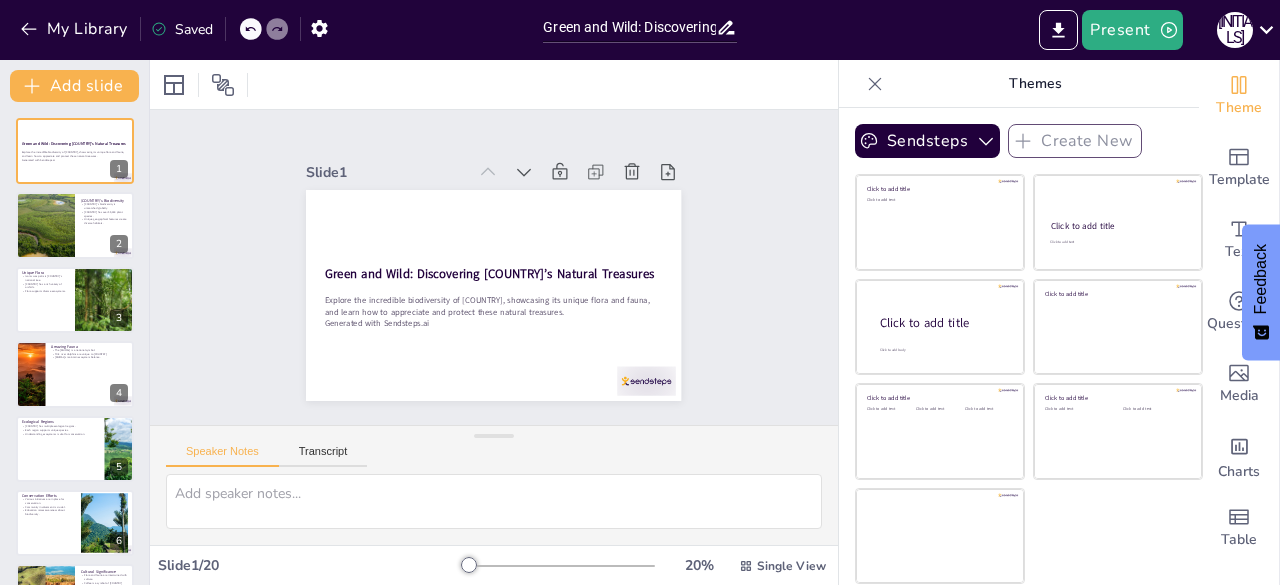 scroll, scrollTop: 0, scrollLeft: 0, axis: both 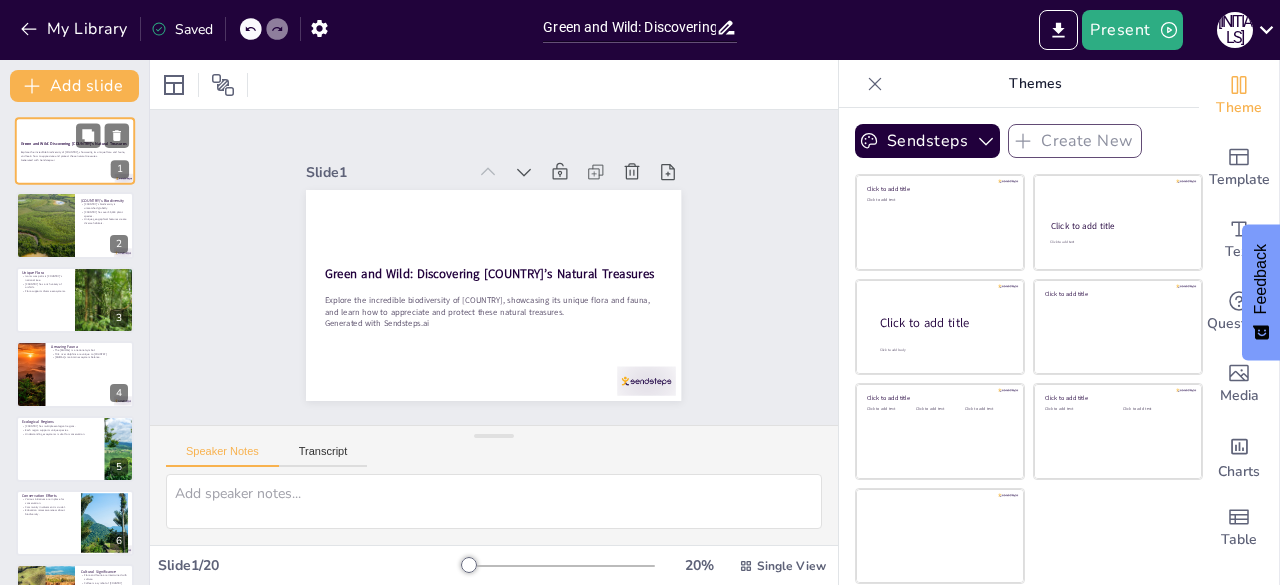 checkbox on "true" 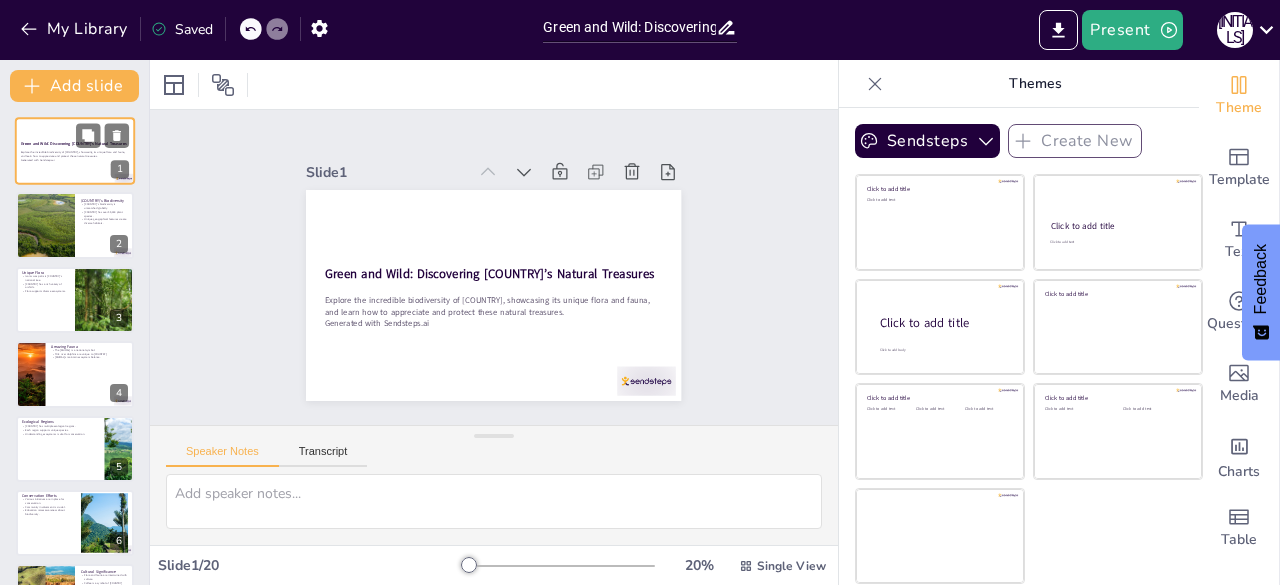 checkbox on "true" 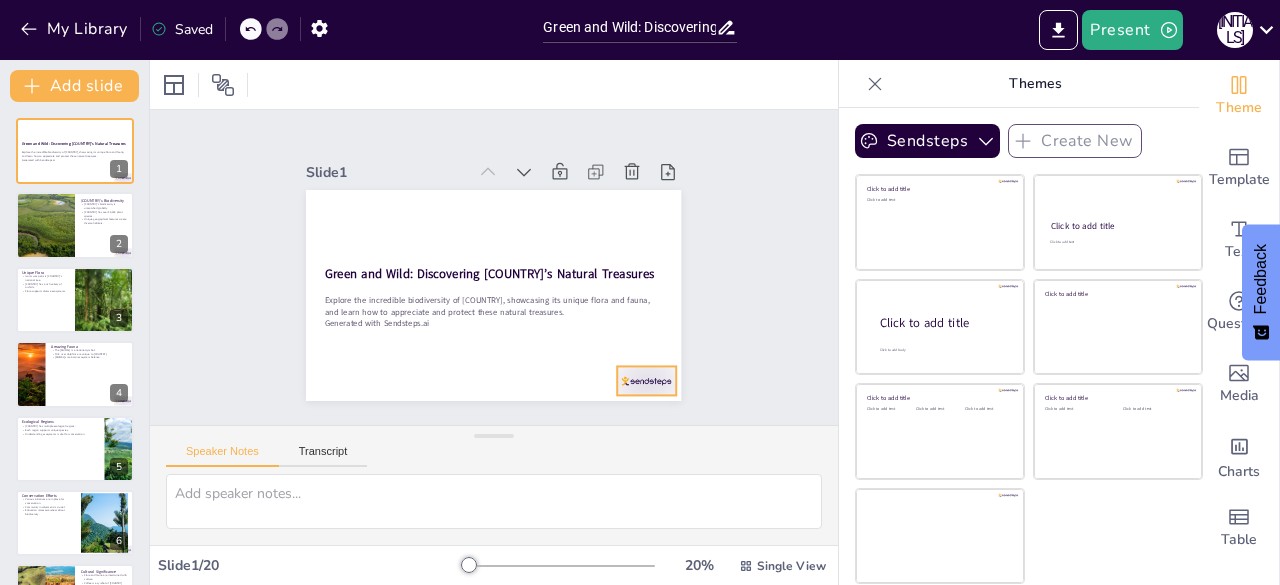 checkbox on "true" 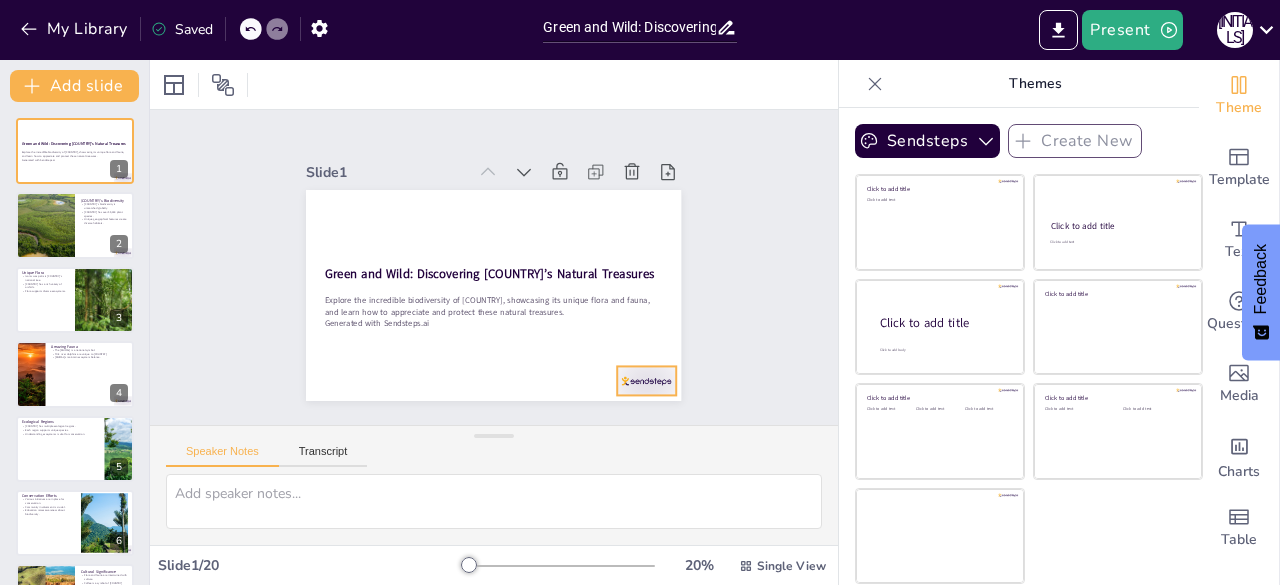 checkbox on "true" 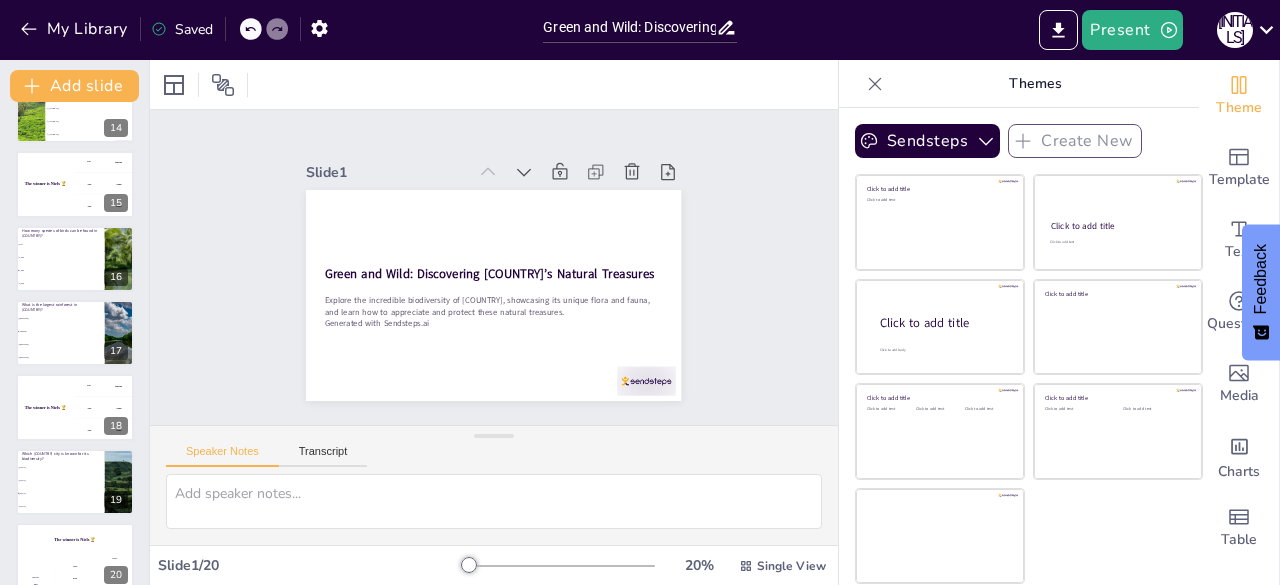 scroll, scrollTop: 1028, scrollLeft: 0, axis: vertical 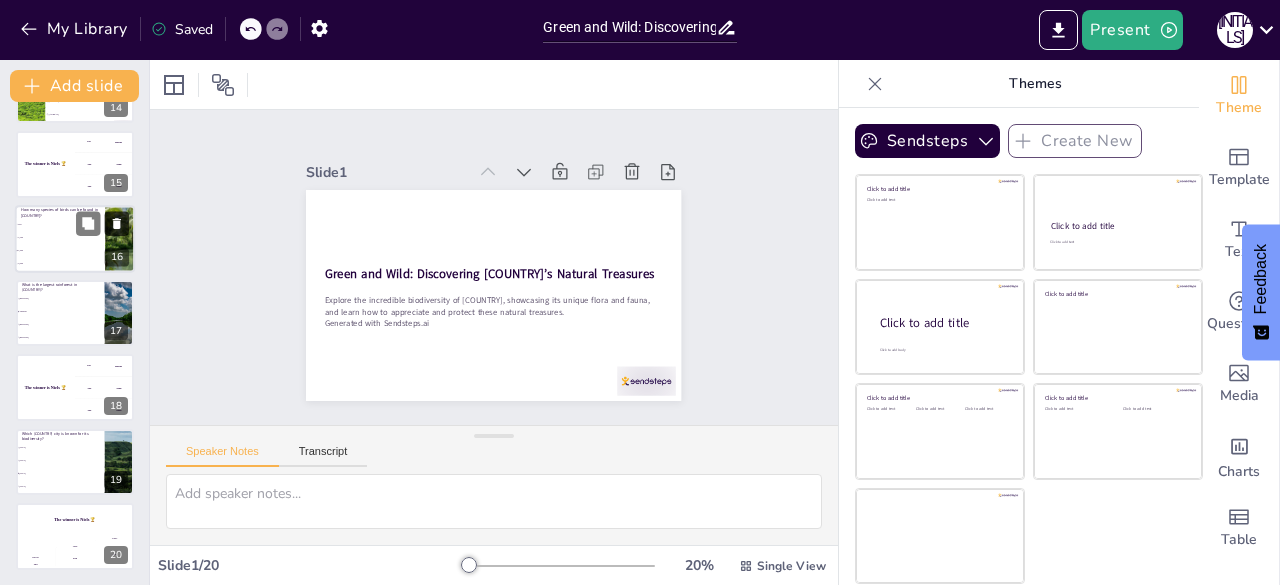 checkbox on "true" 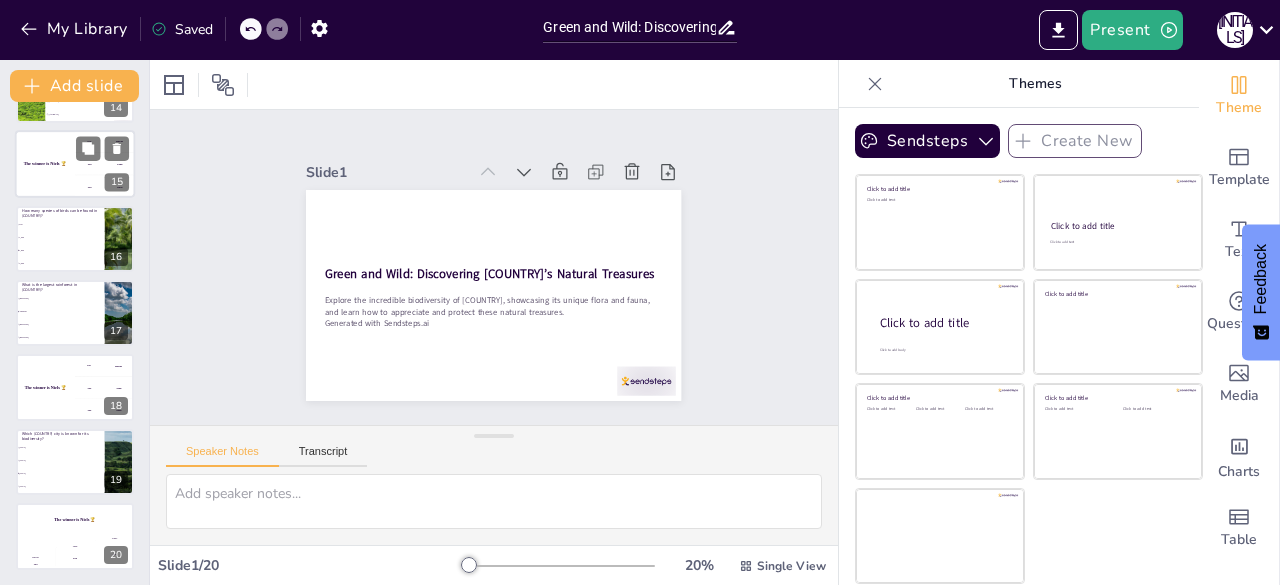checkbox on "true" 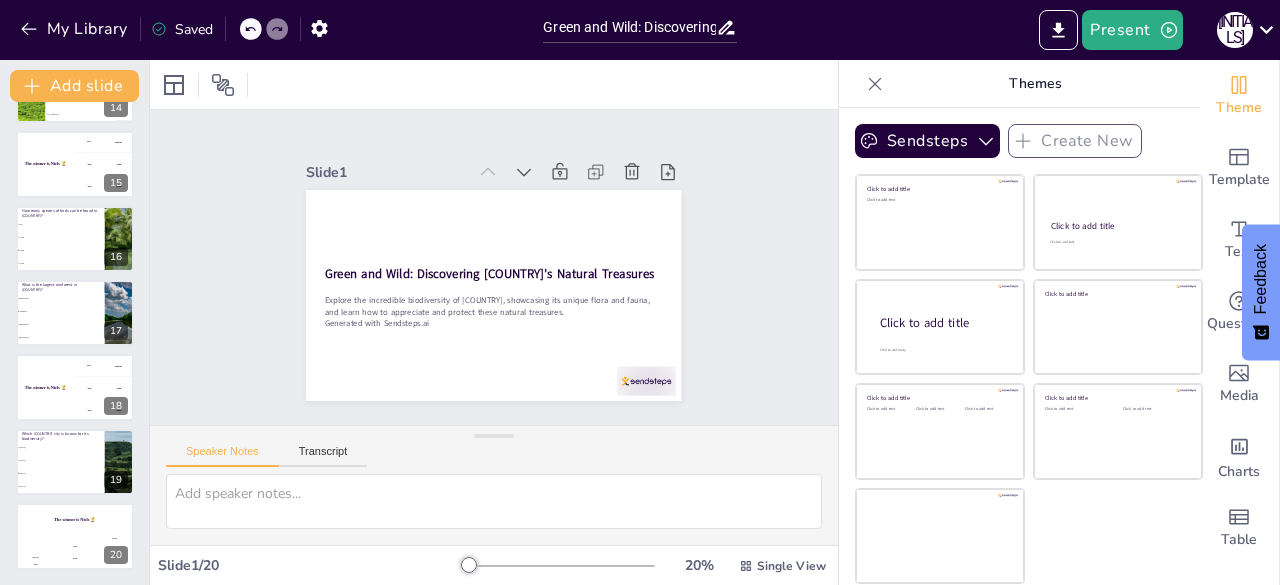 checkbox on "true" 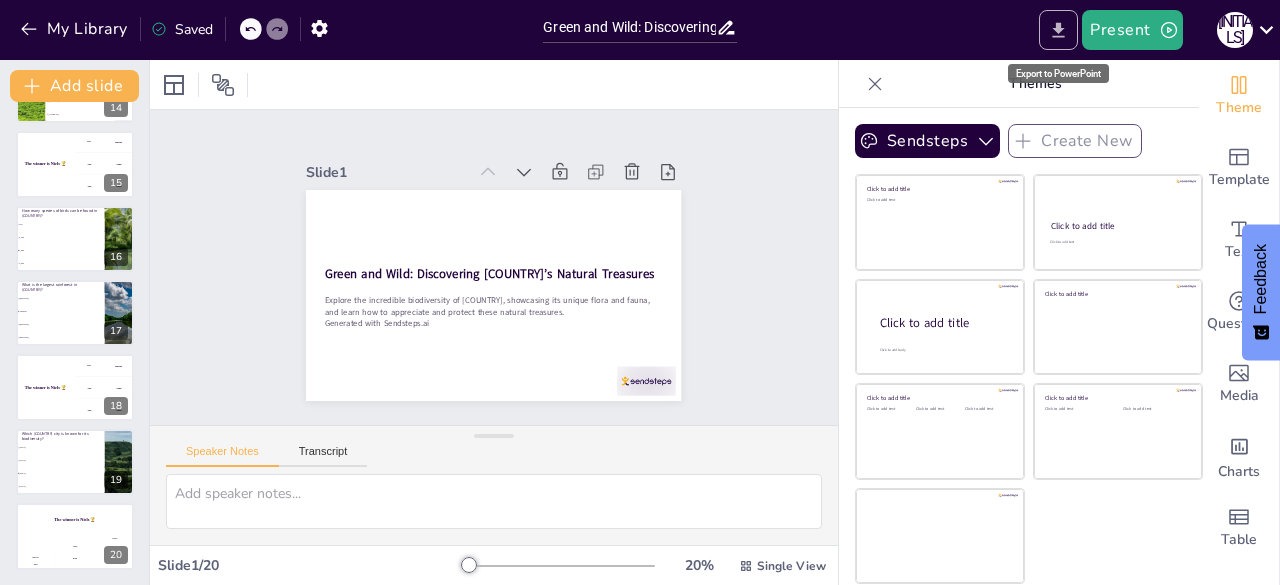 click at bounding box center [1058, 30] 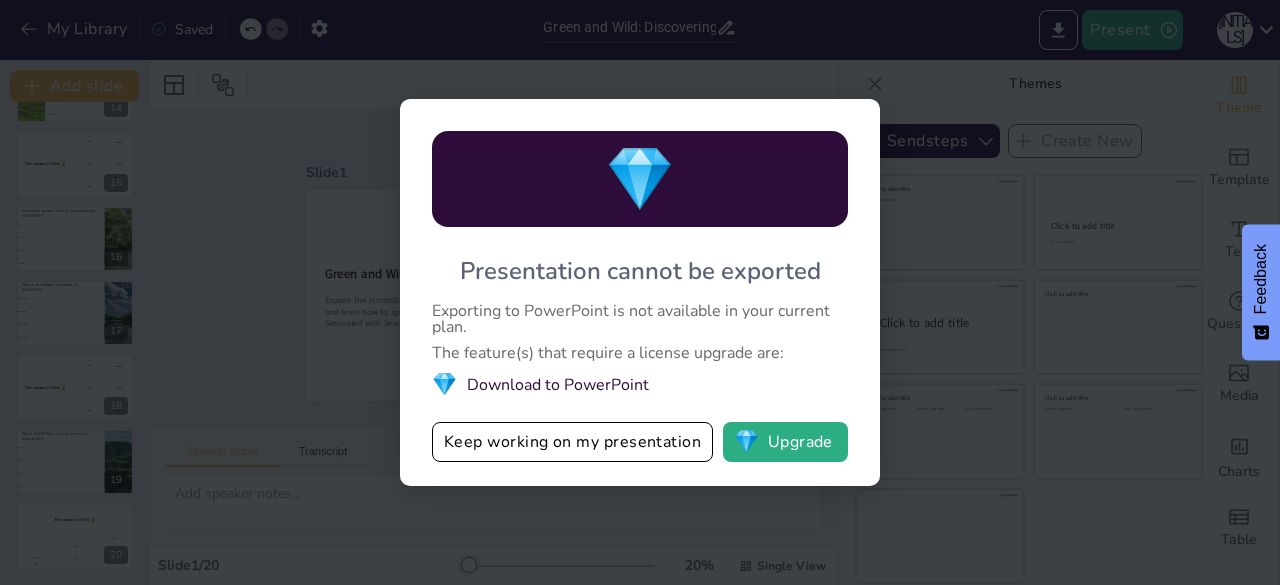 click on "💎 Presentation cannot be exported Exporting to PowerPoint is not available in your current plan. The feature(s) that require a license upgrade are: 💎 Download to PowerPoint Keep working on my presentation 💎 Upgrade" at bounding box center (640, 292) 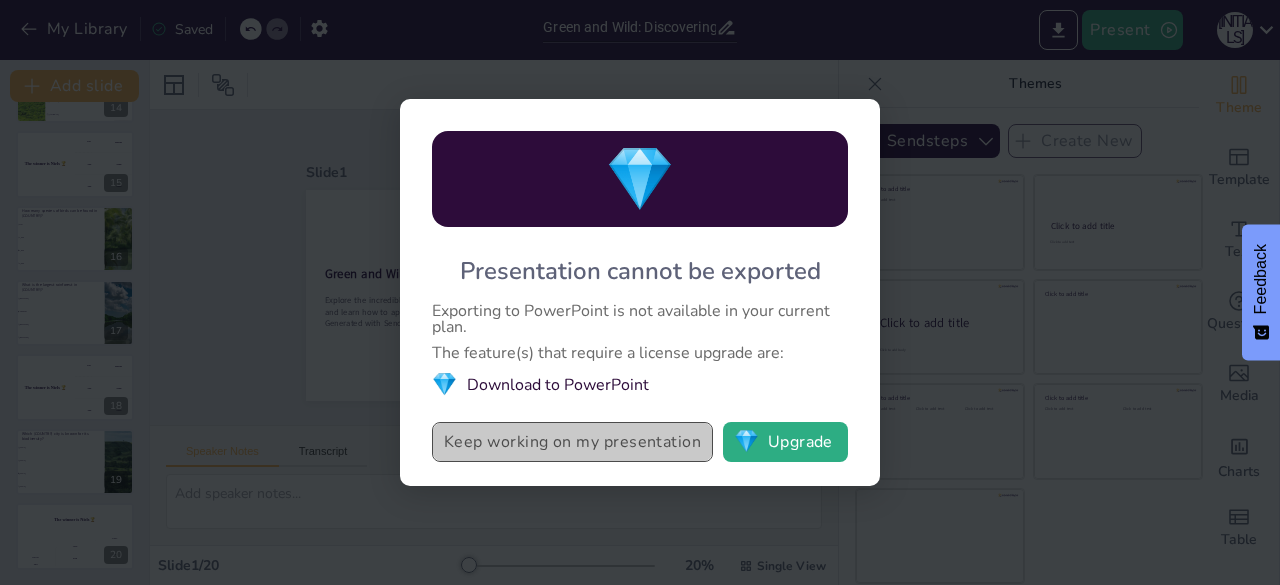 click on "Keep working on my presentation" at bounding box center [572, 442] 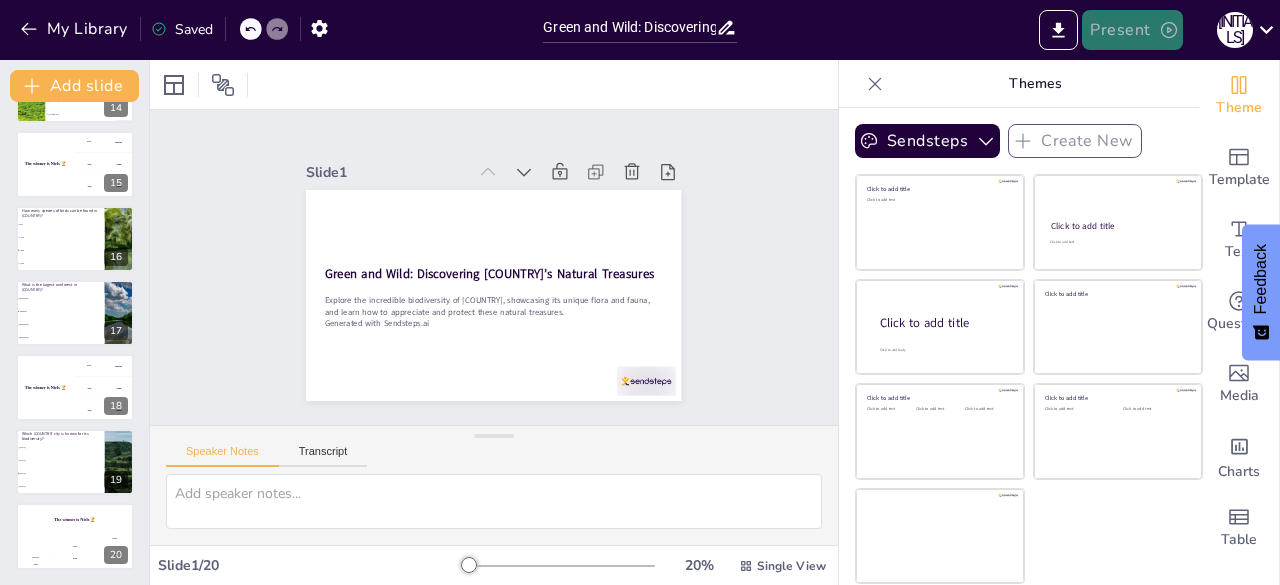click on "Present" at bounding box center [1132, 30] 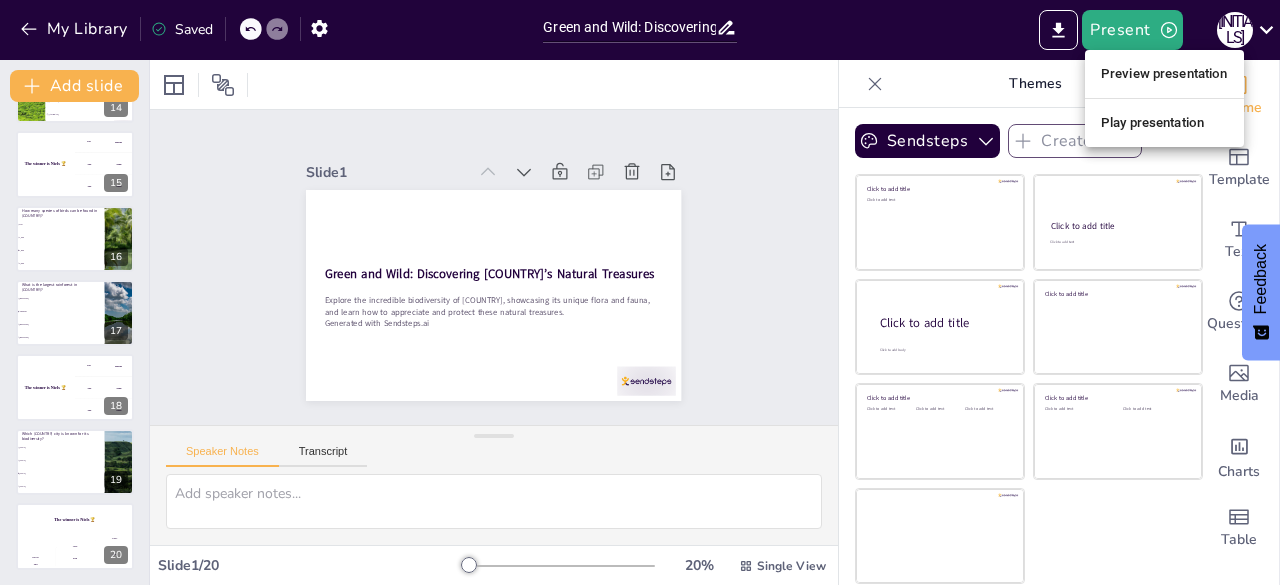 click on "Play presentation" at bounding box center [1164, 123] 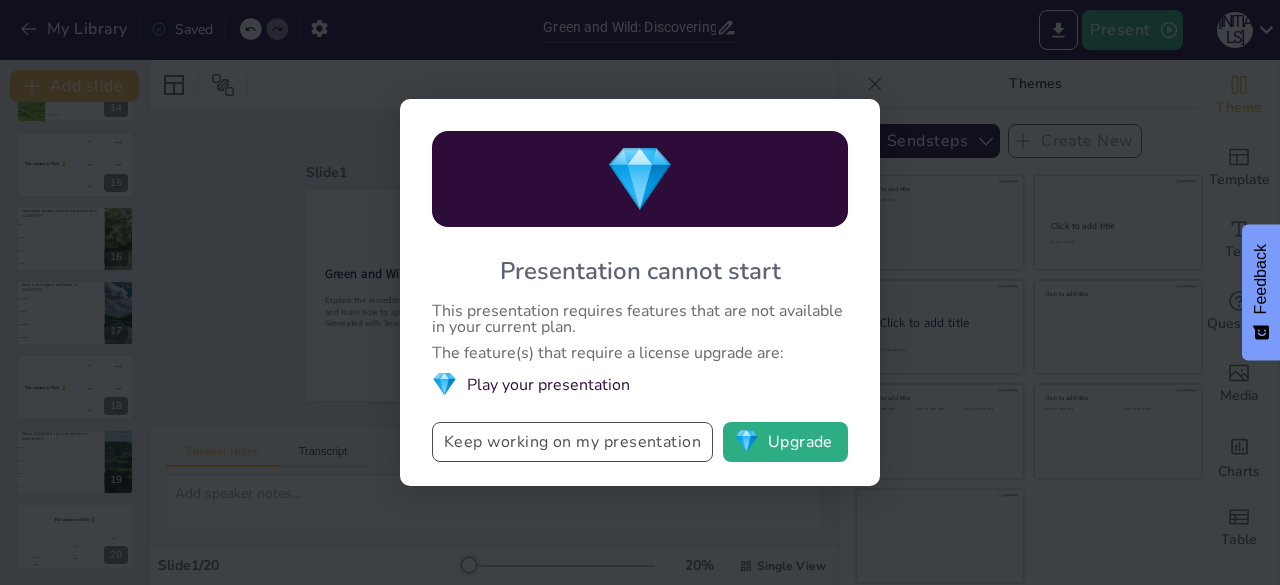 click on "Keep working on my presentation" at bounding box center [572, 442] 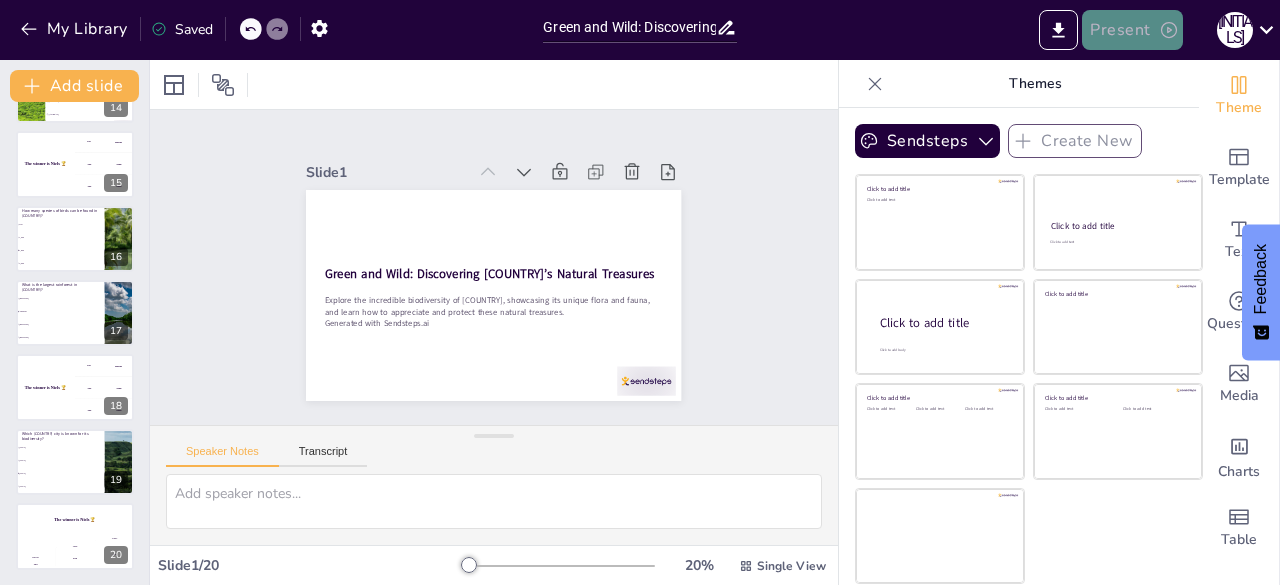 click on "Present" at bounding box center [1132, 30] 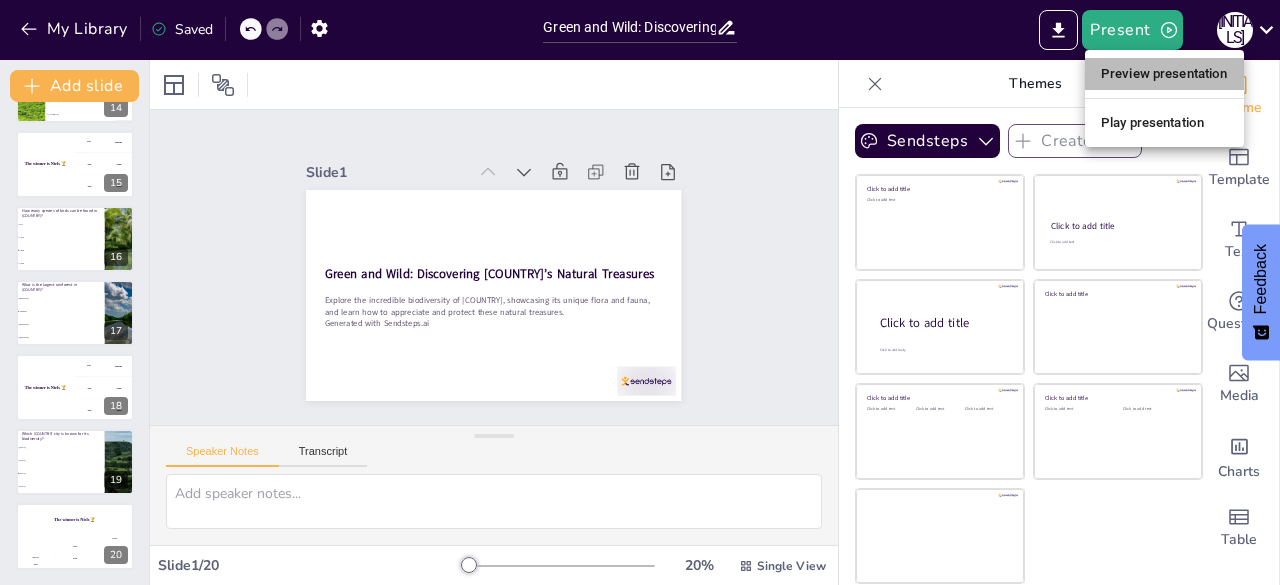 click on "Preview presentation" at bounding box center (1164, 74) 